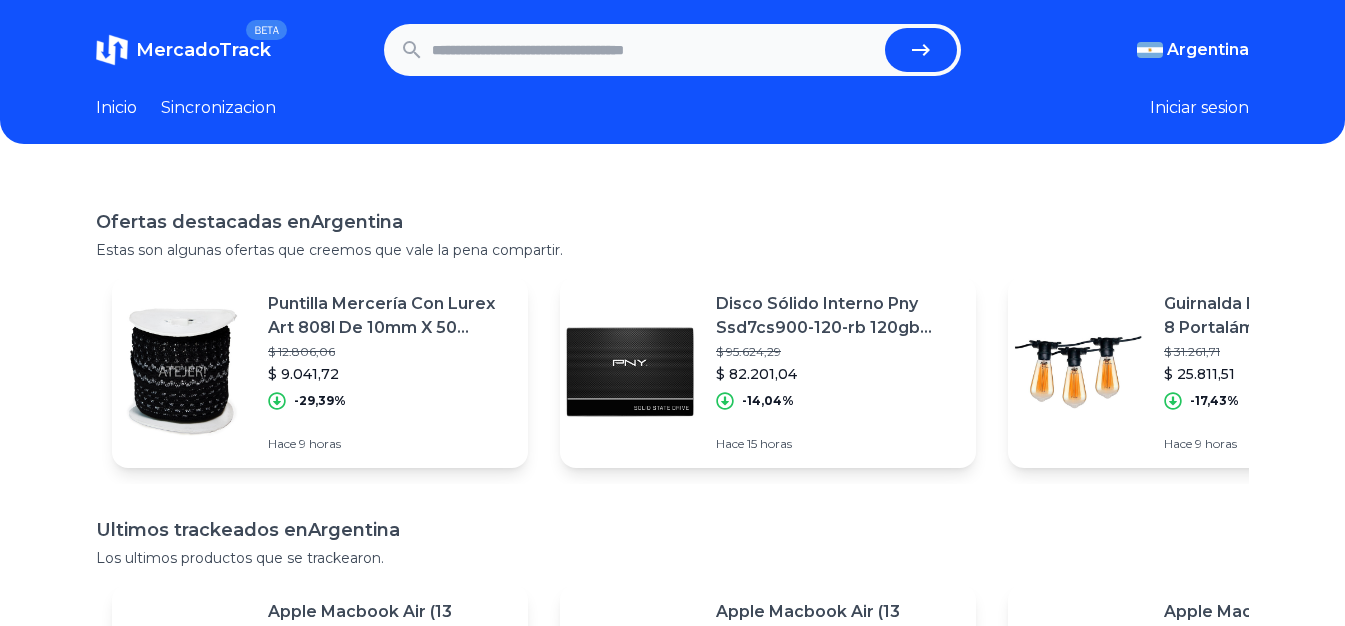 scroll, scrollTop: 0, scrollLeft: 0, axis: both 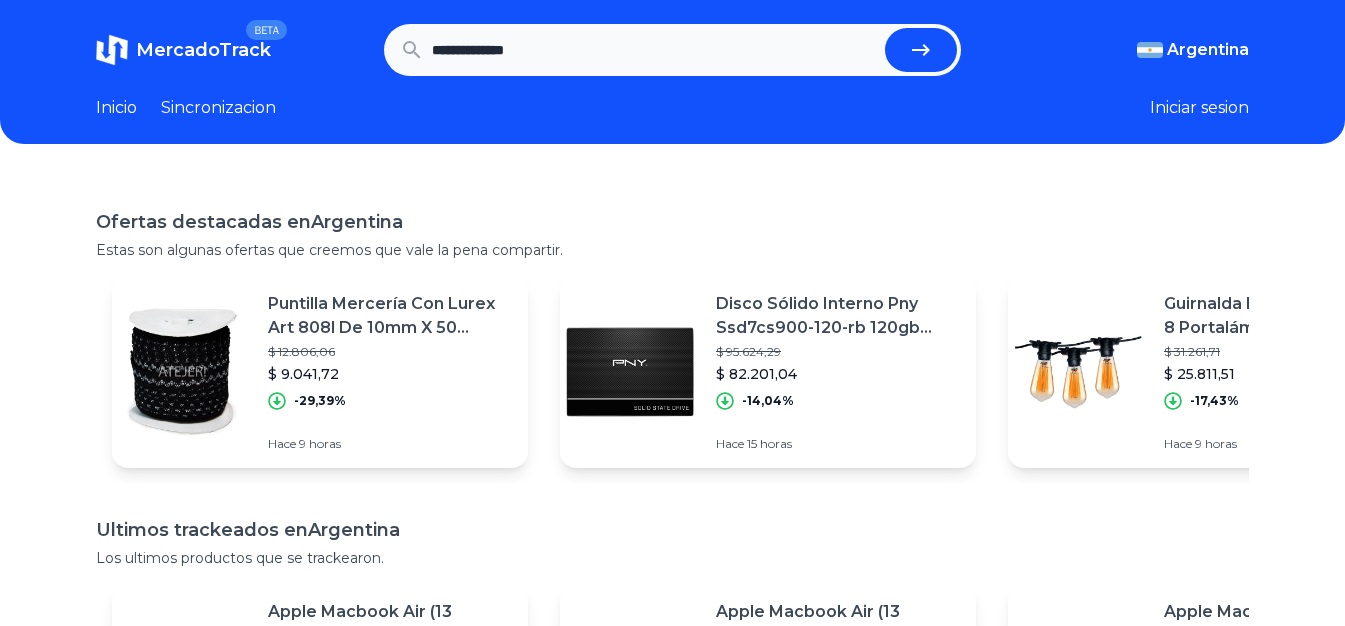 type on "**********" 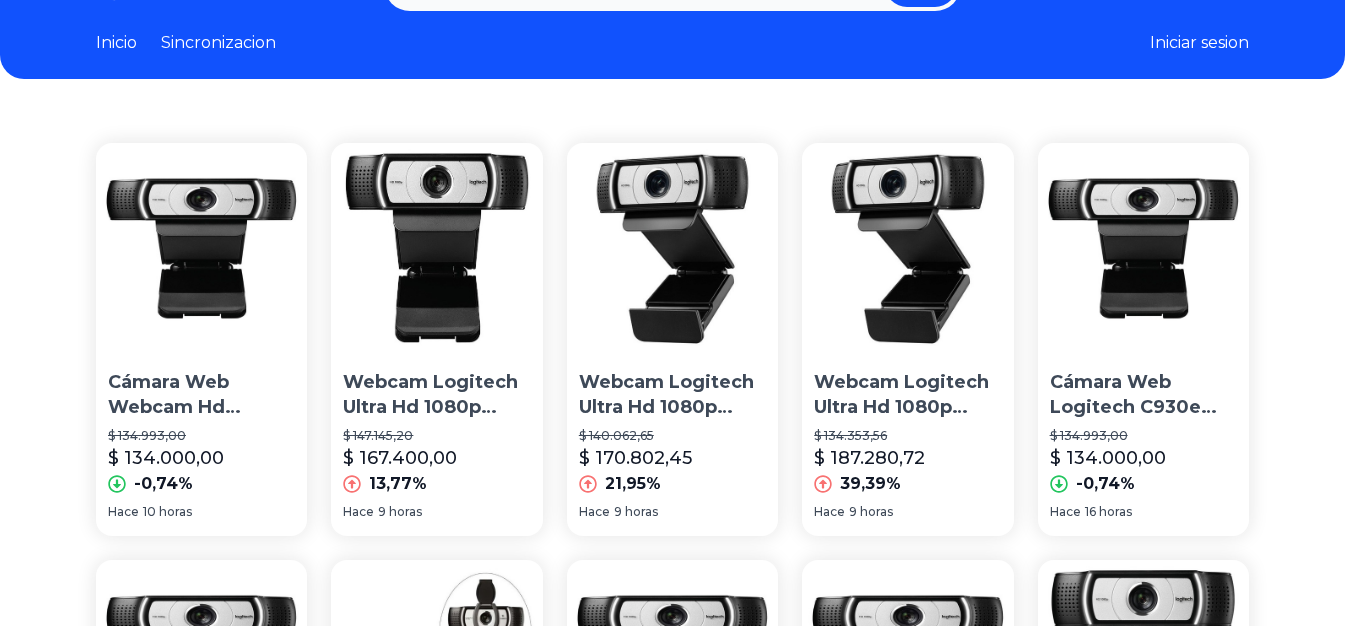 scroll, scrollTop: 100, scrollLeft: 0, axis: vertical 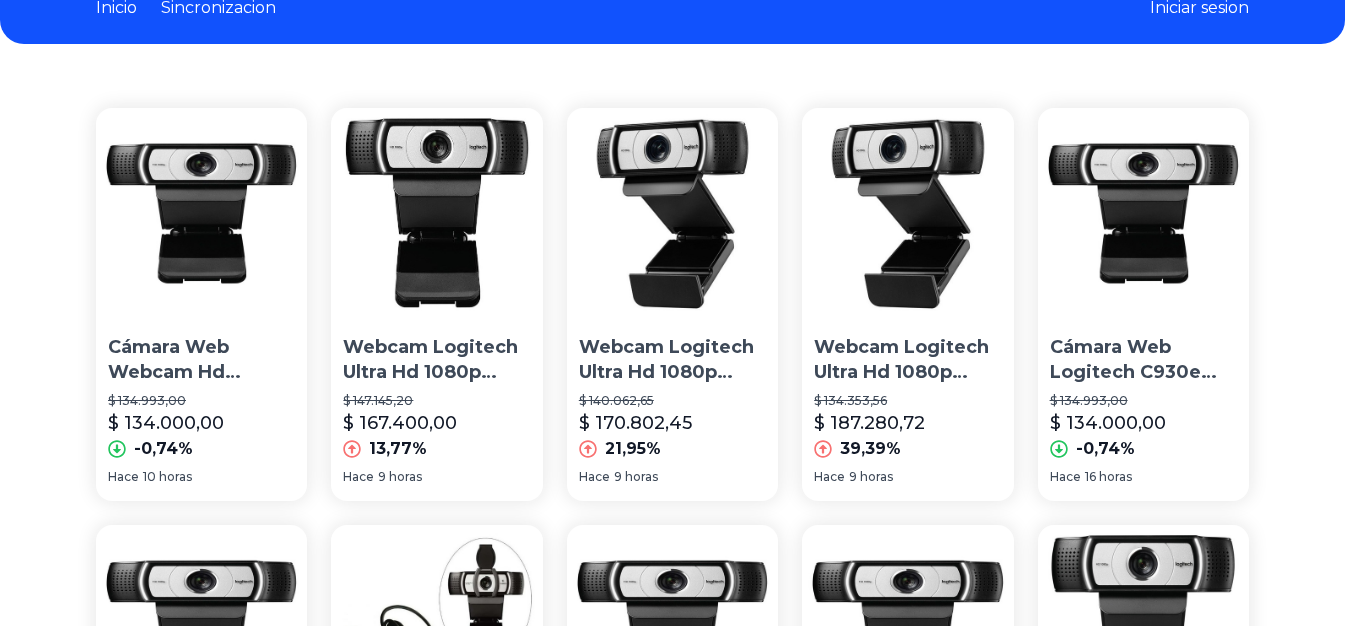 click on "Cámara Web Webcam Hd Logitech C930e 1080p Full Hd Micrófono" at bounding box center [201, 360] 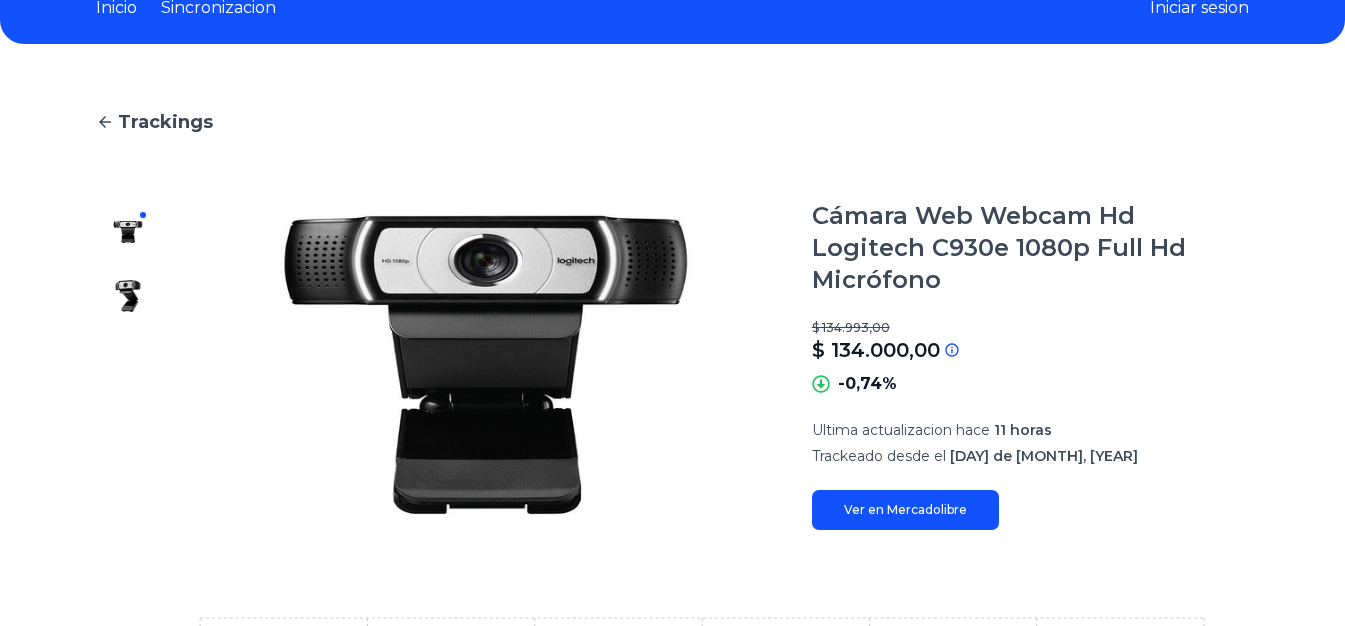 click on "Ver en Mercadolibre" at bounding box center [905, 510] 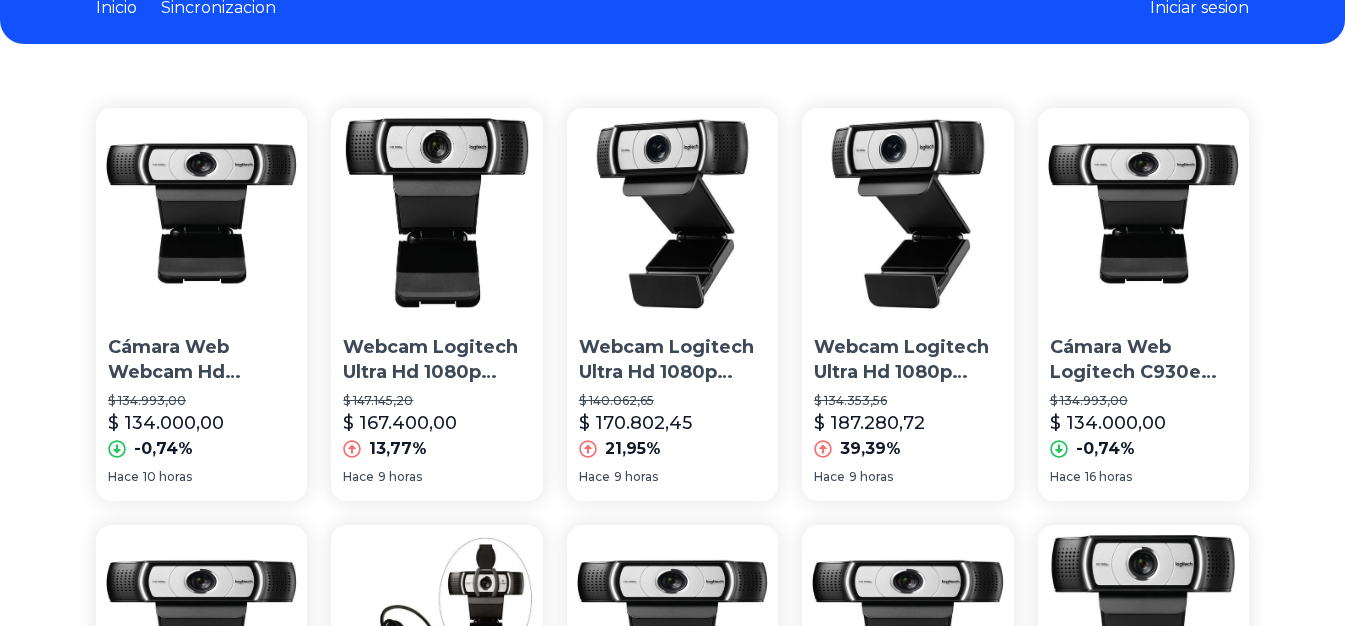 click on "Cámara Web Logitech C930e Full Hd 30fps Color Negro" at bounding box center [1143, 360] 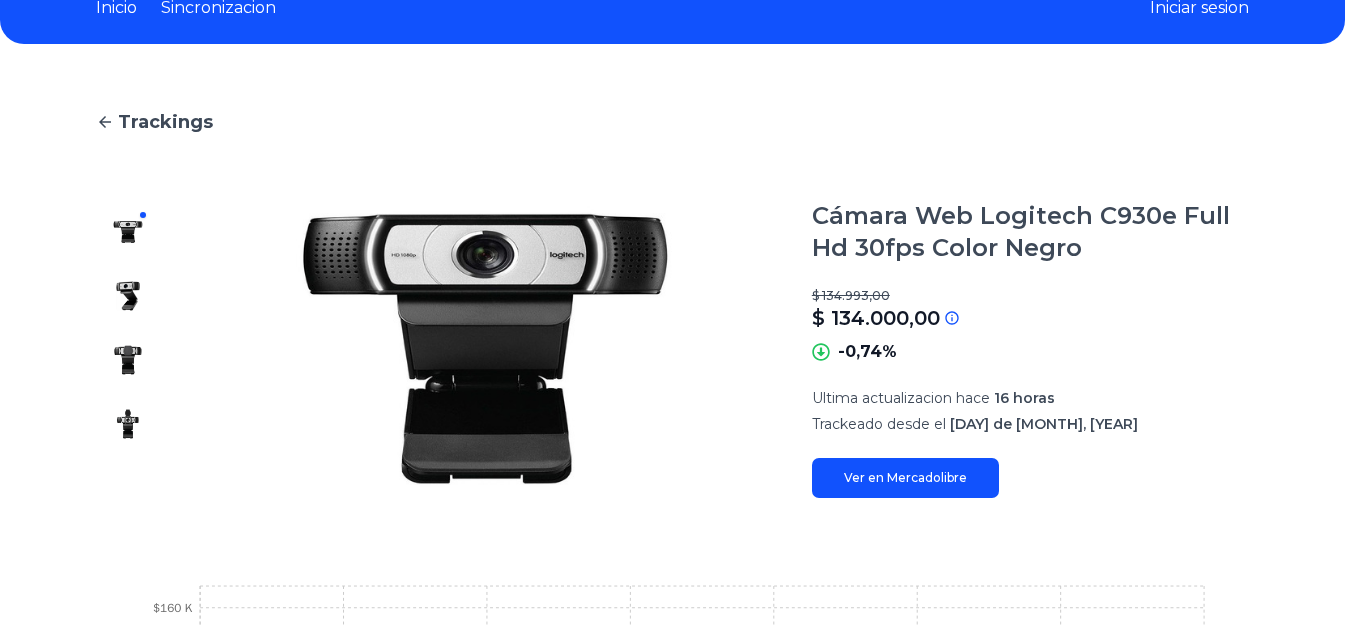 click on "Ver en Mercadolibre" at bounding box center (905, 478) 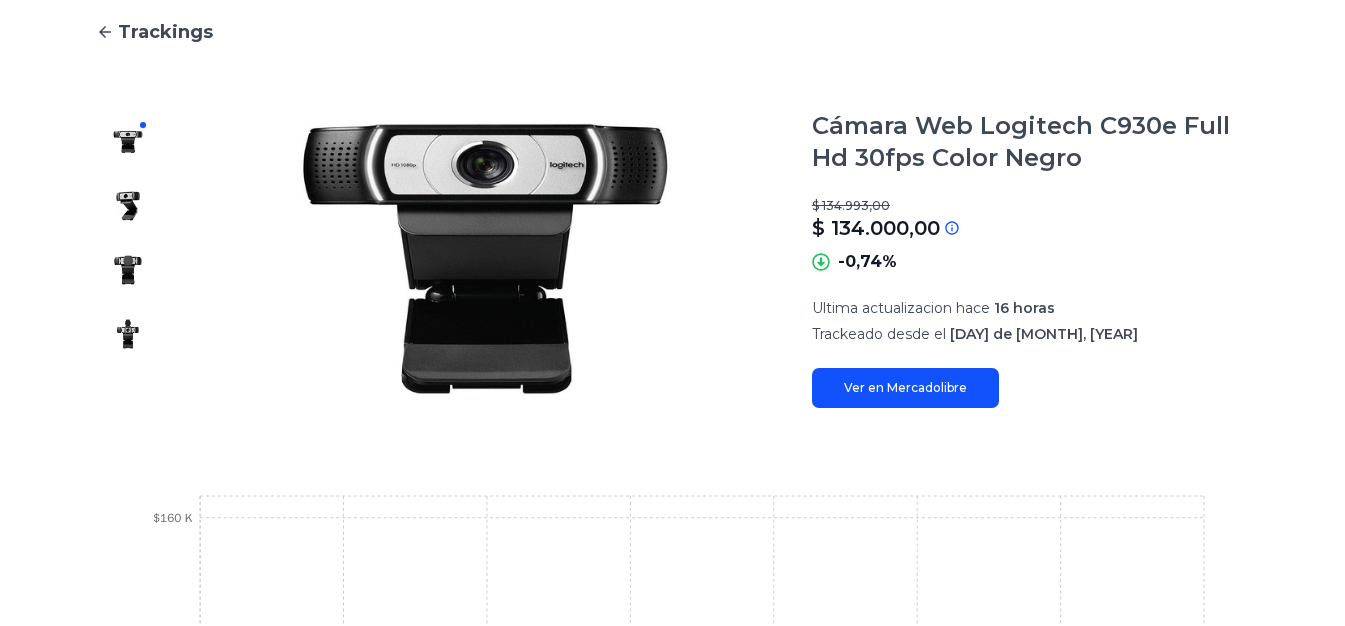 scroll, scrollTop: 158, scrollLeft: 0, axis: vertical 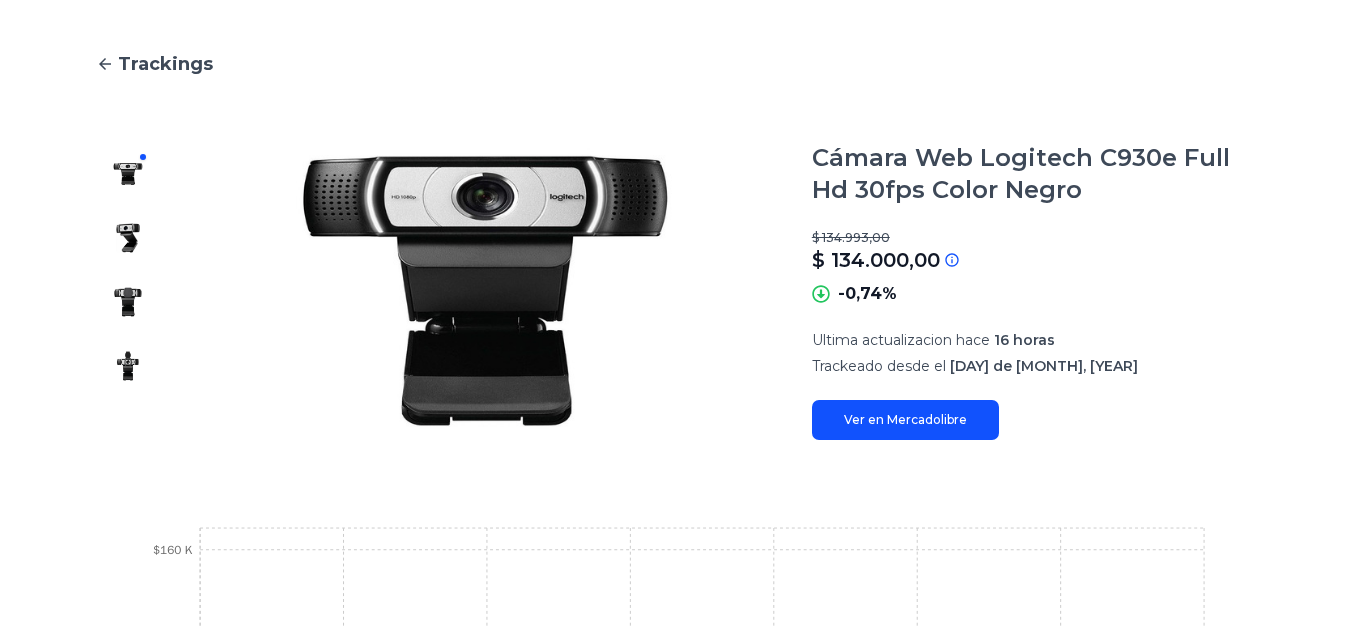 type on "**********" 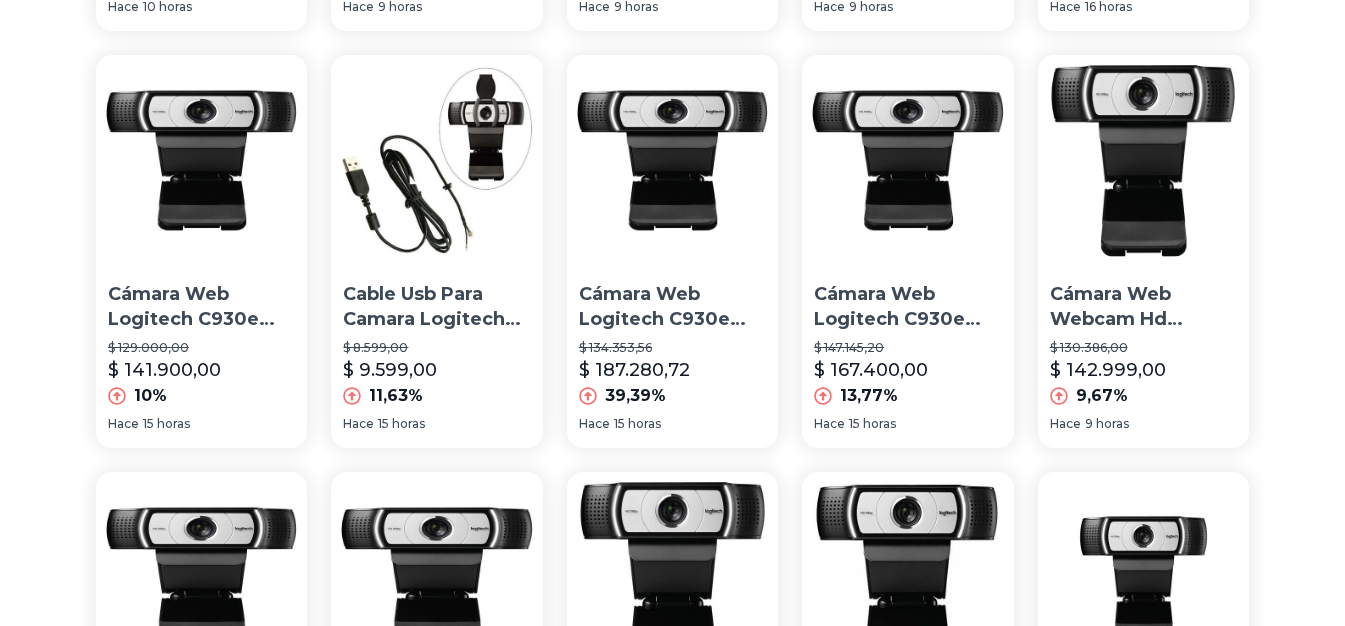 scroll, scrollTop: 600, scrollLeft: 0, axis: vertical 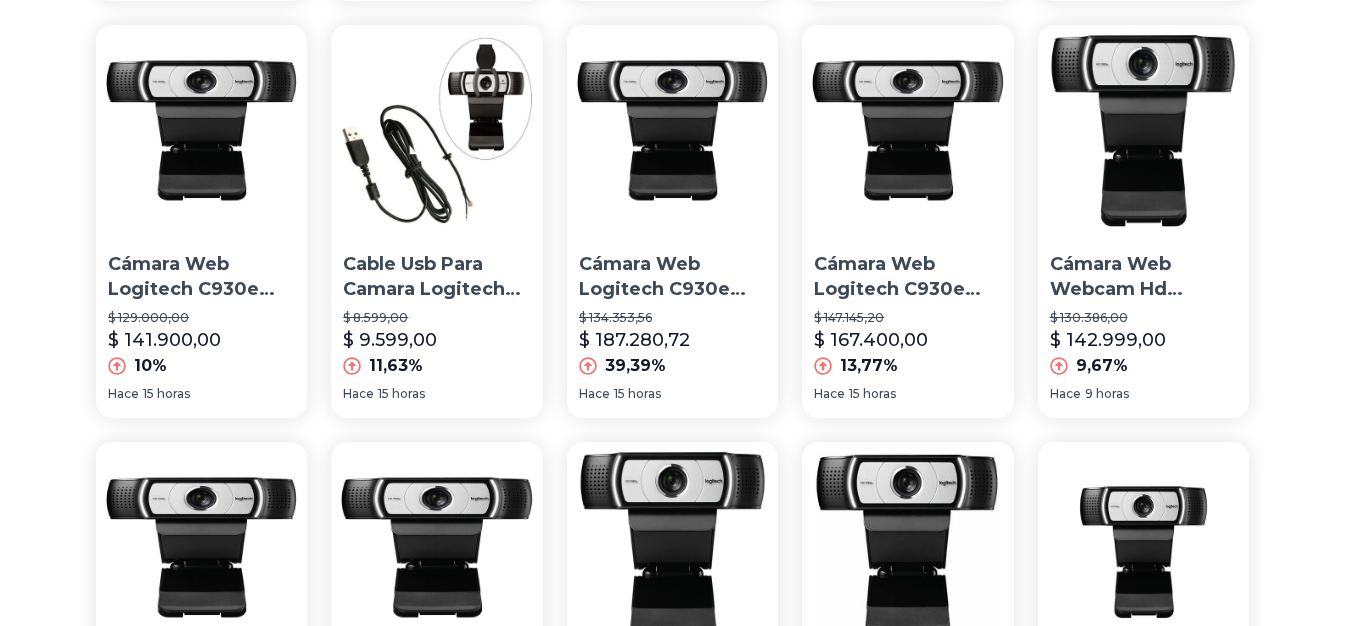 click on "Cámara Web Logitech C930e Full Hd 30fps Color Negro" at bounding box center [201, 277] 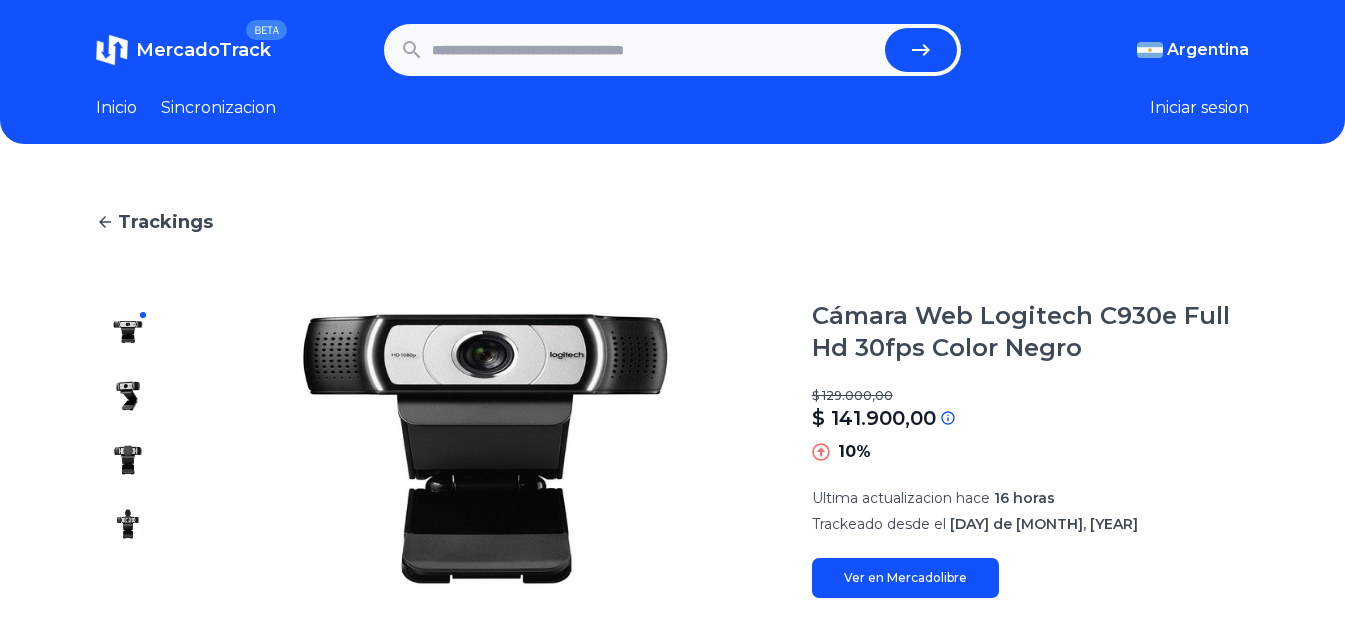 click on "Ver en Mercadolibre" at bounding box center (905, 578) 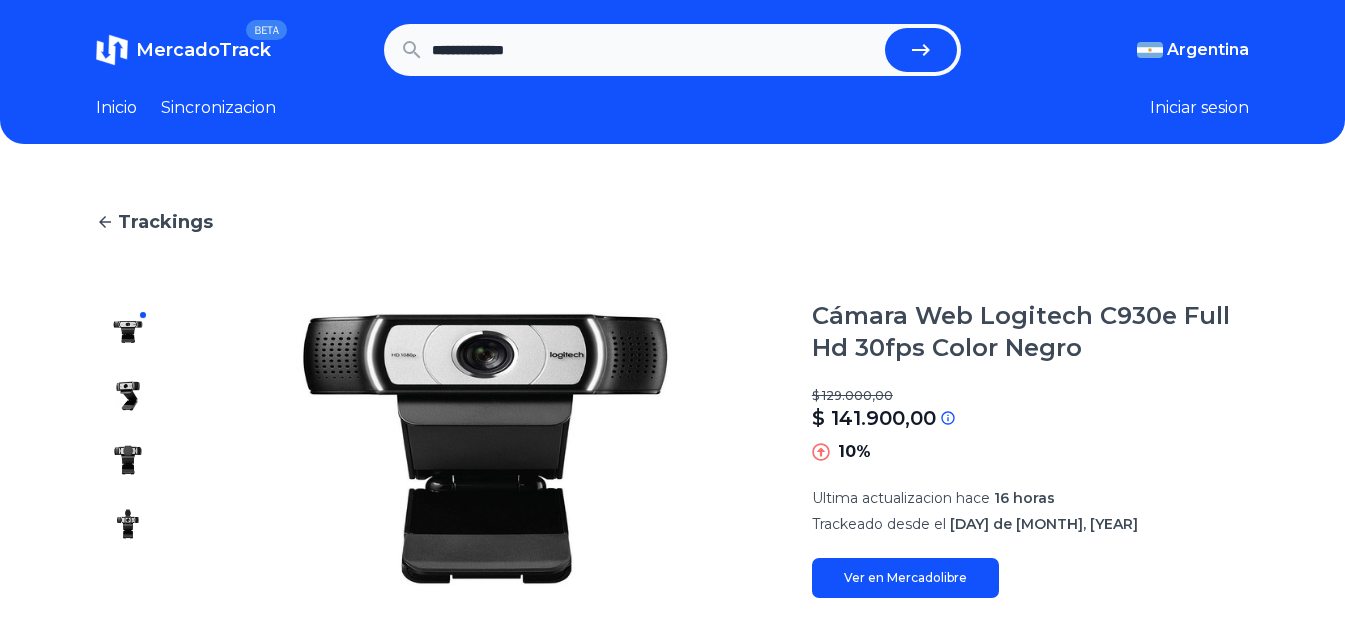 scroll, scrollTop: 600, scrollLeft: 0, axis: vertical 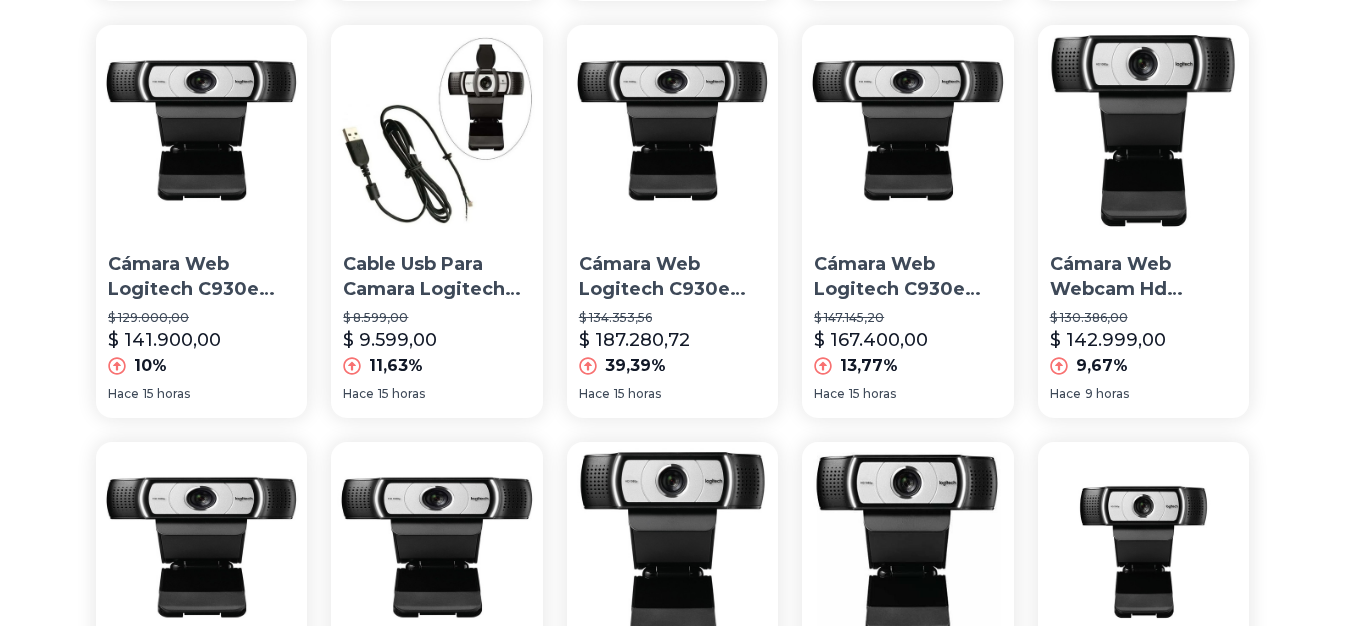 click on "Cámara Web Webcam Hd Logitech C930e 1080p Full Hd Micrófono" at bounding box center (1143, 277) 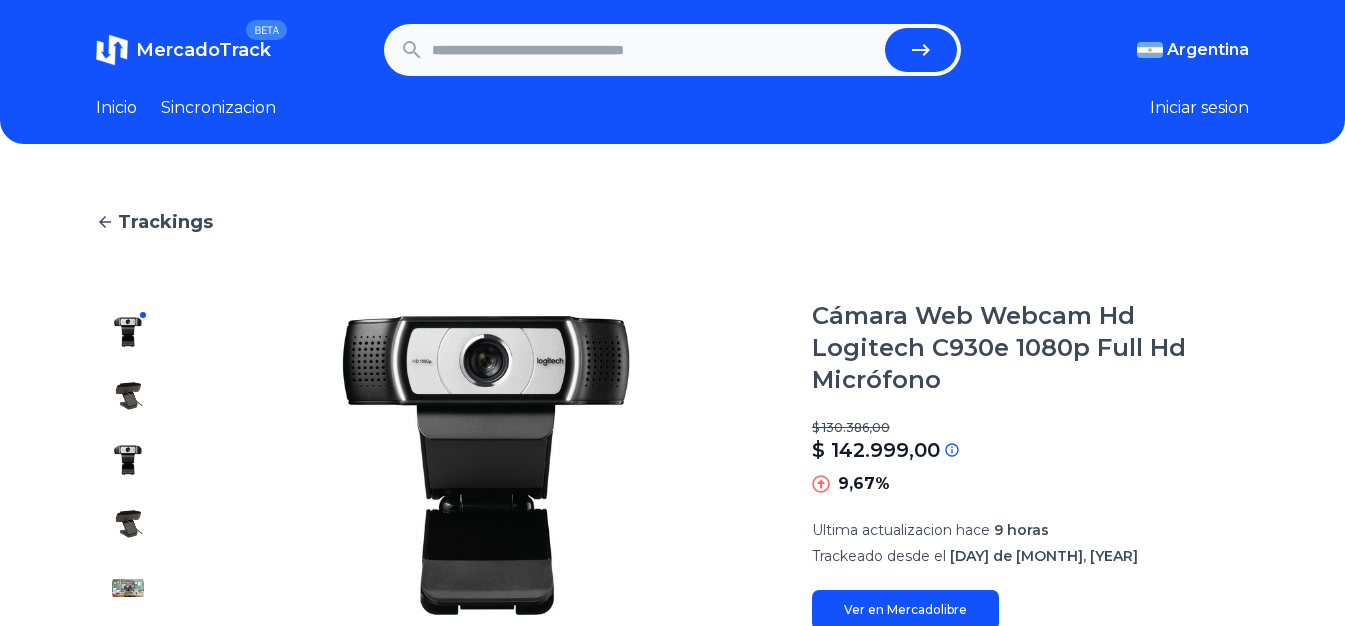 click on "Ver en Mercadolibre" at bounding box center [905, 610] 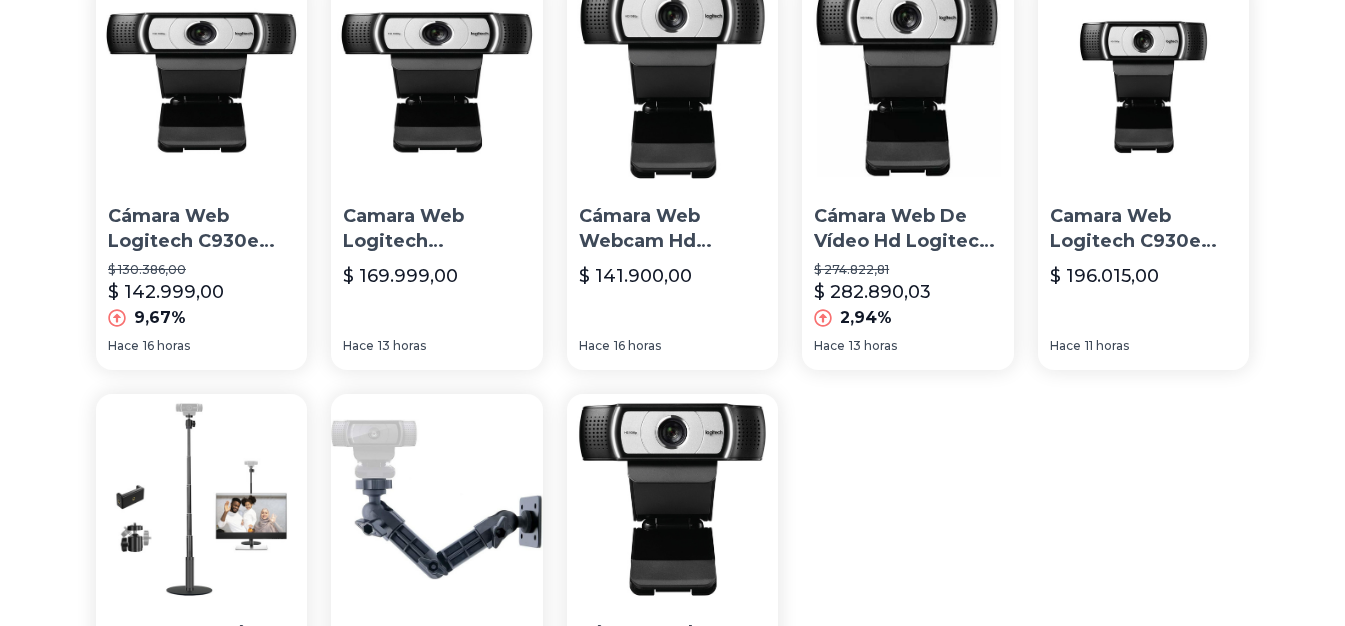 scroll, scrollTop: 1100, scrollLeft: 0, axis: vertical 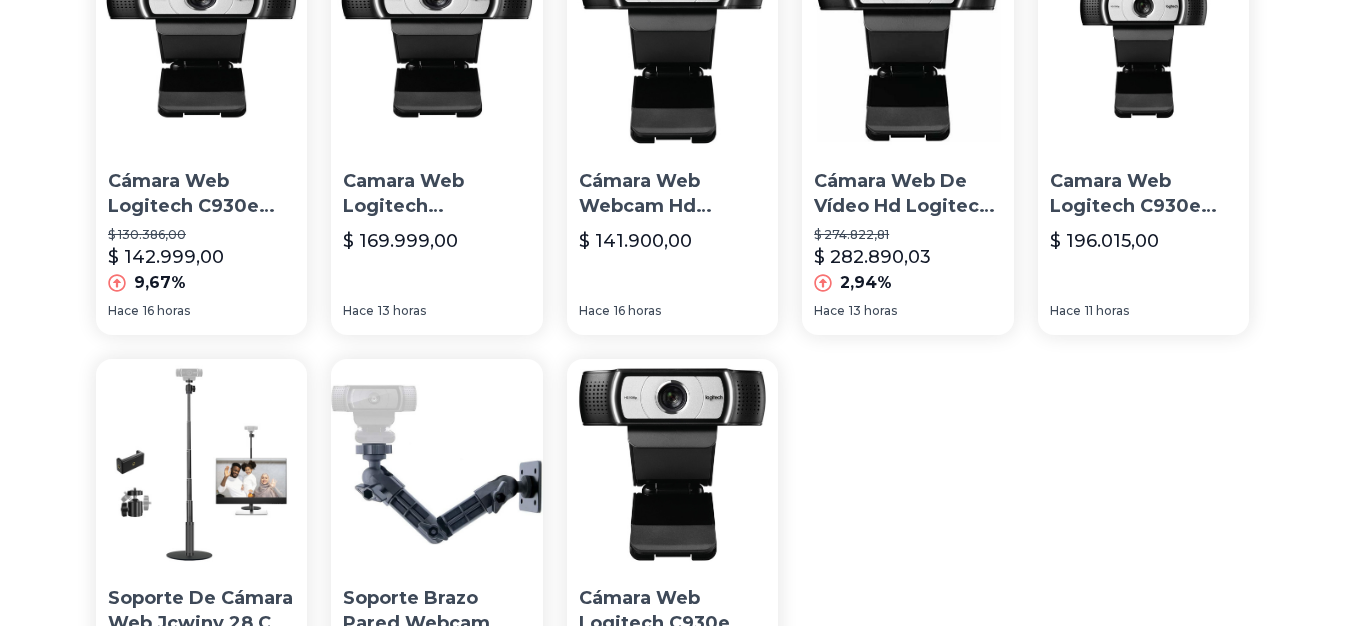 click on "Cámara Web Webcam Hd Logitech C930e 1080p Full Hd Micrófono" at bounding box center (672, 194) 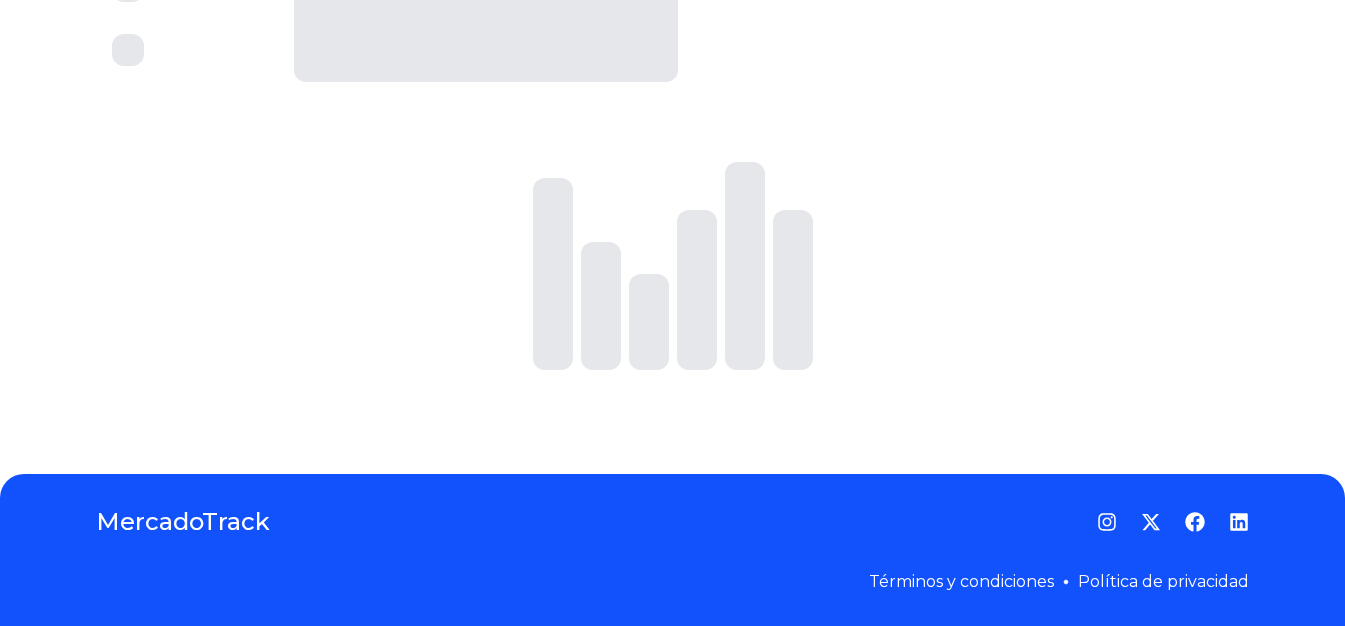 scroll, scrollTop: 0, scrollLeft: 0, axis: both 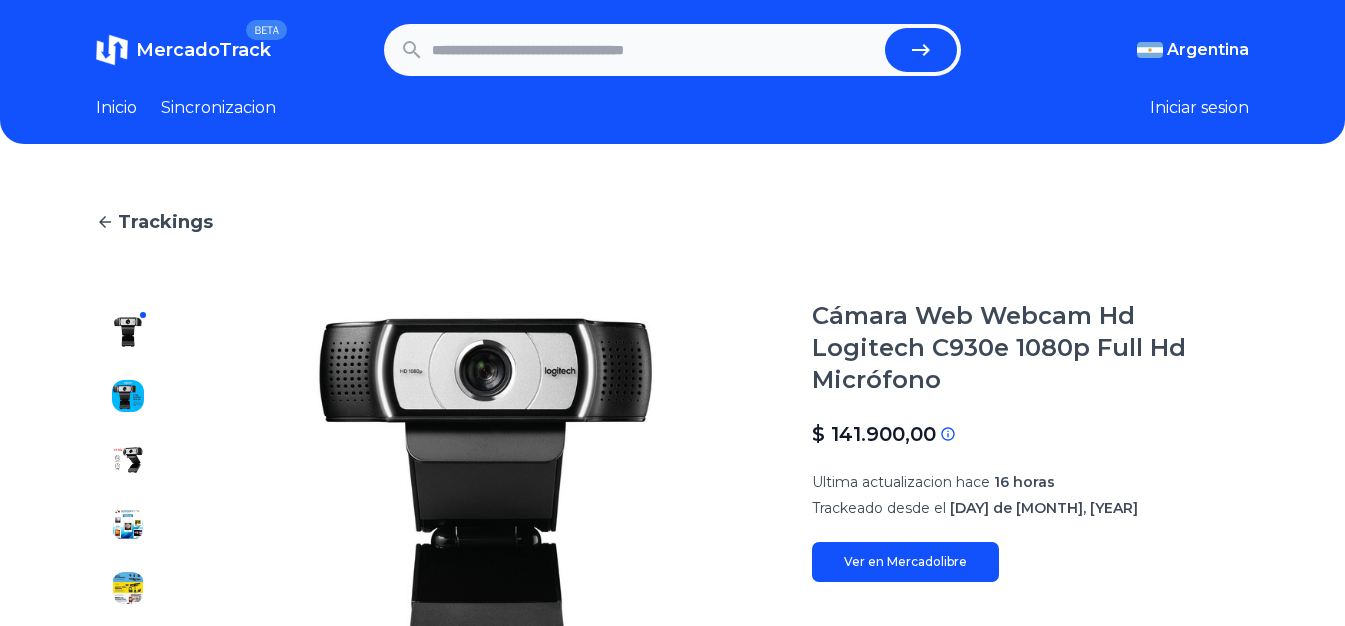 click on "Ver en Mercadolibre" at bounding box center [905, 562] 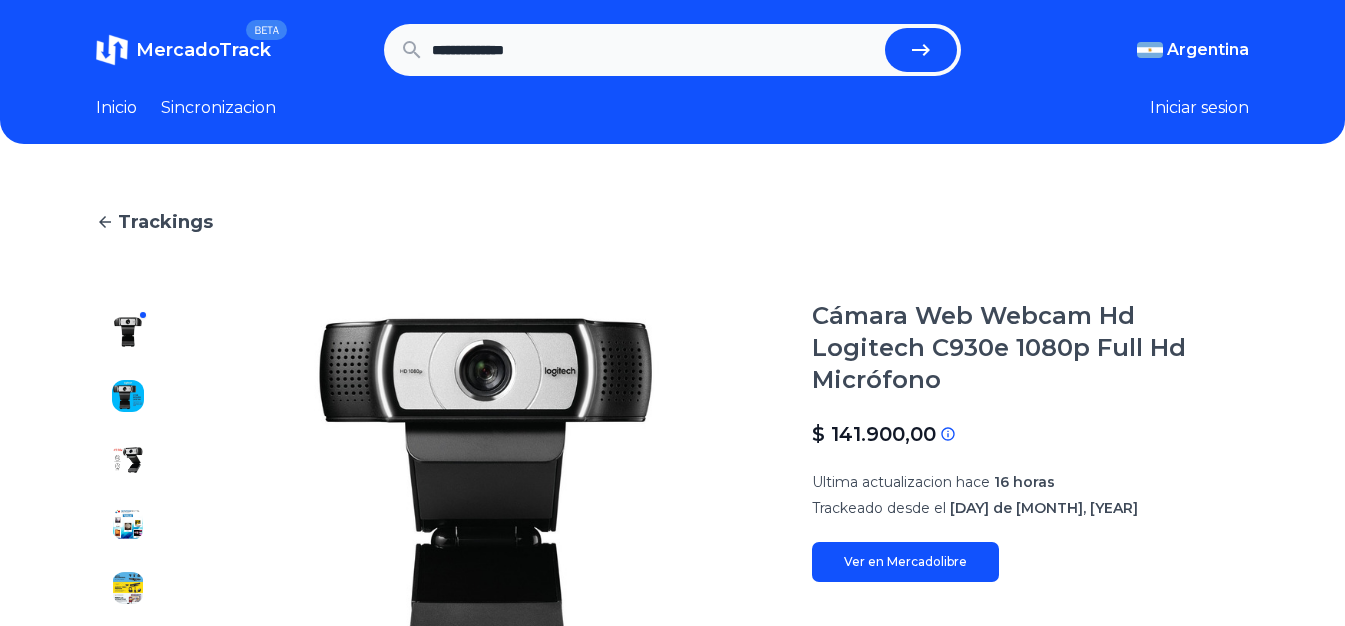 scroll, scrollTop: 1100, scrollLeft: 0, axis: vertical 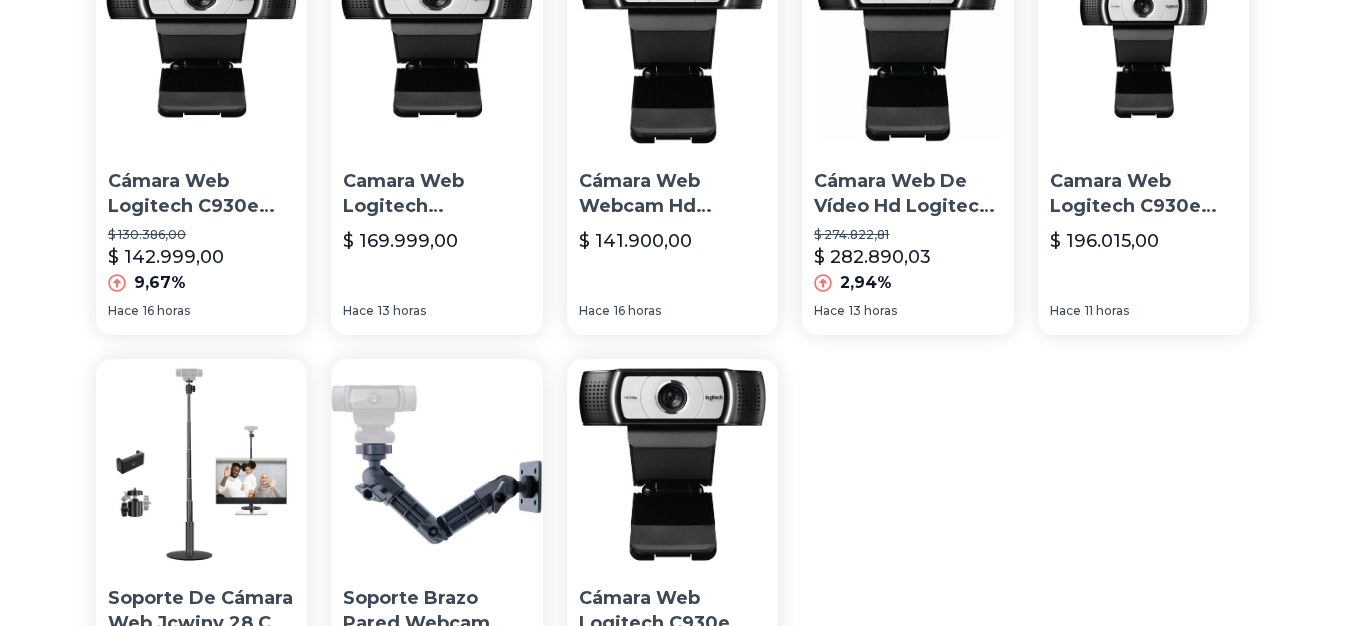 click on "Cámara Web Logitech C930e Full Hd 30fps Color Negro" at bounding box center (201, 194) 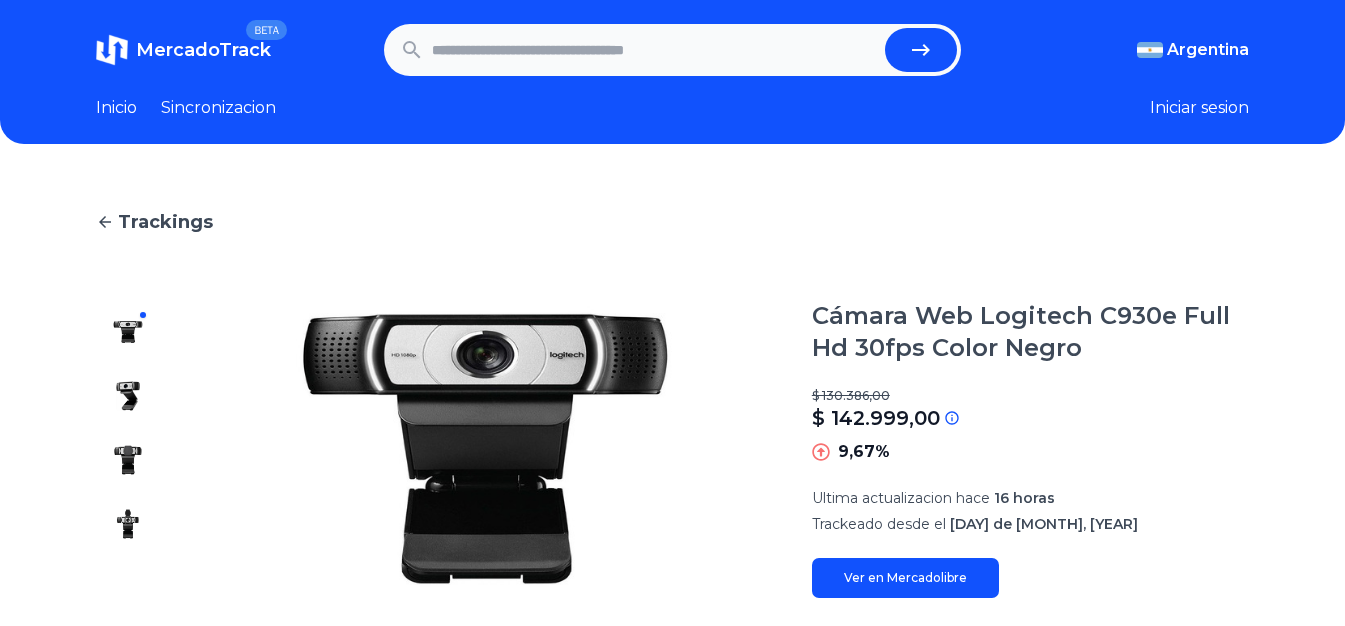 click on "Ver en Mercadolibre" at bounding box center [905, 578] 